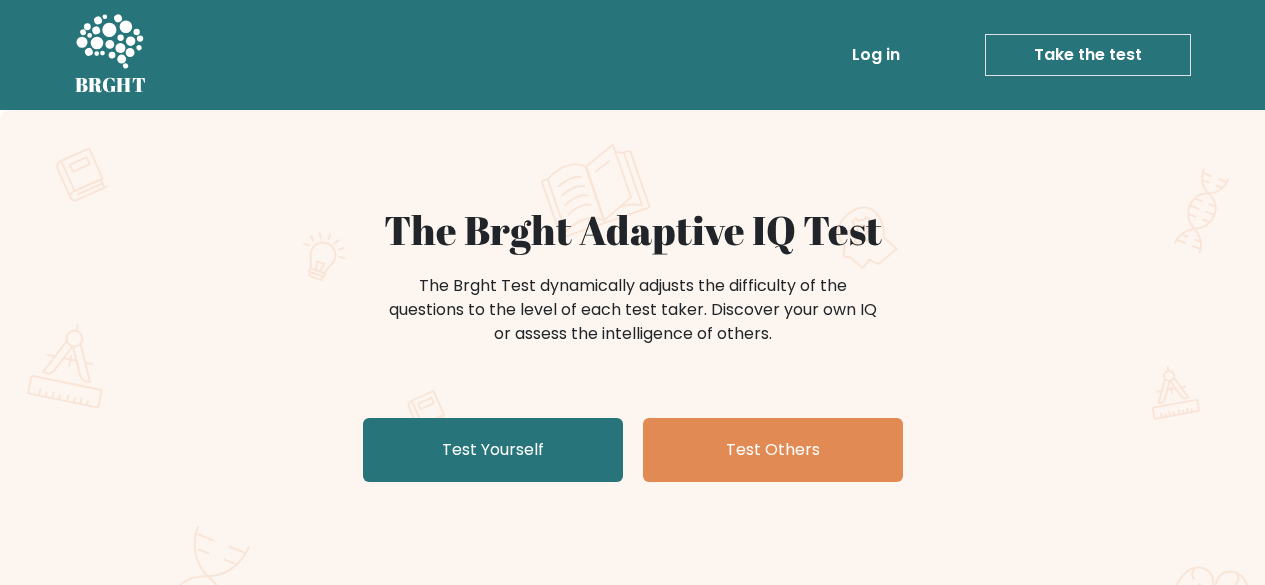 scroll, scrollTop: 0, scrollLeft: 0, axis: both 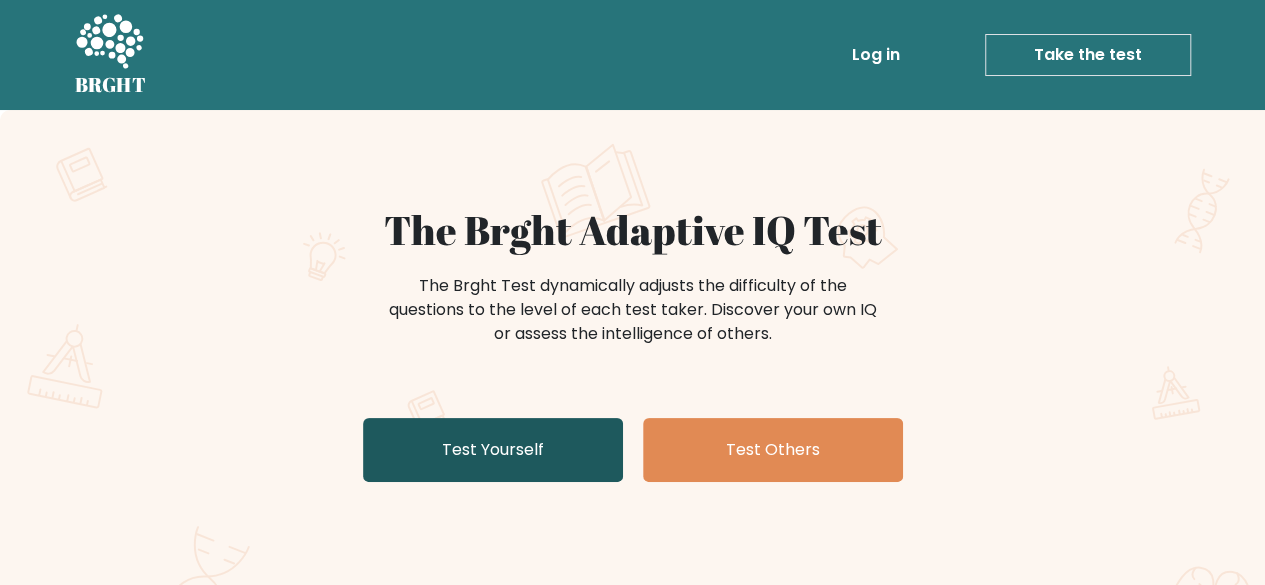 click on "Test Yourself" at bounding box center (493, 450) 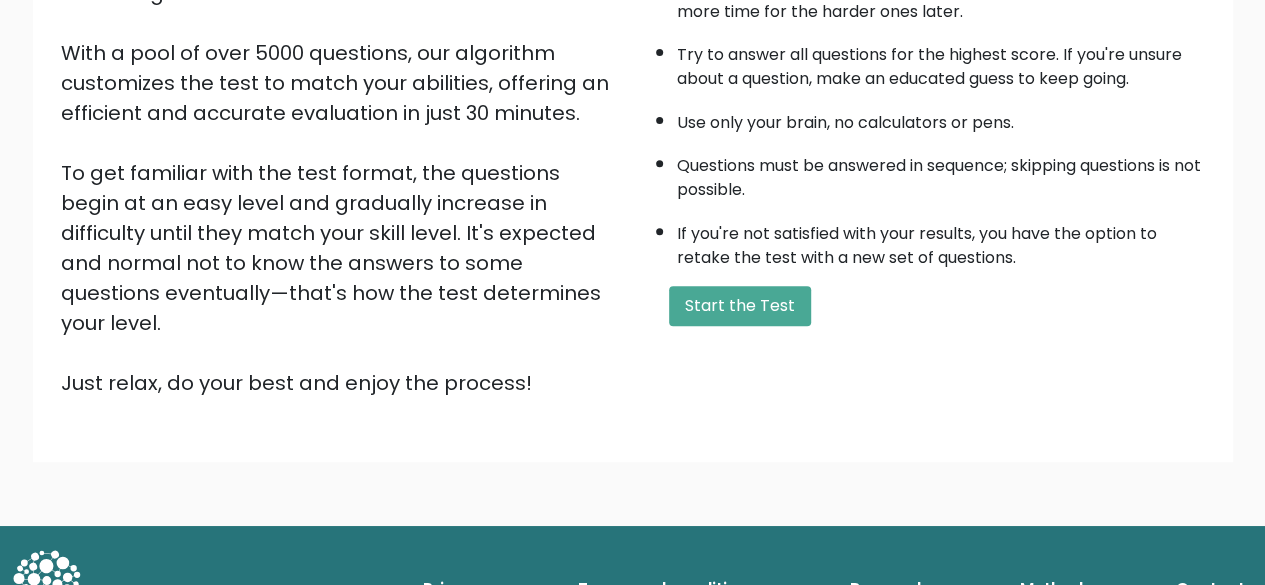 scroll, scrollTop: 330, scrollLeft: 0, axis: vertical 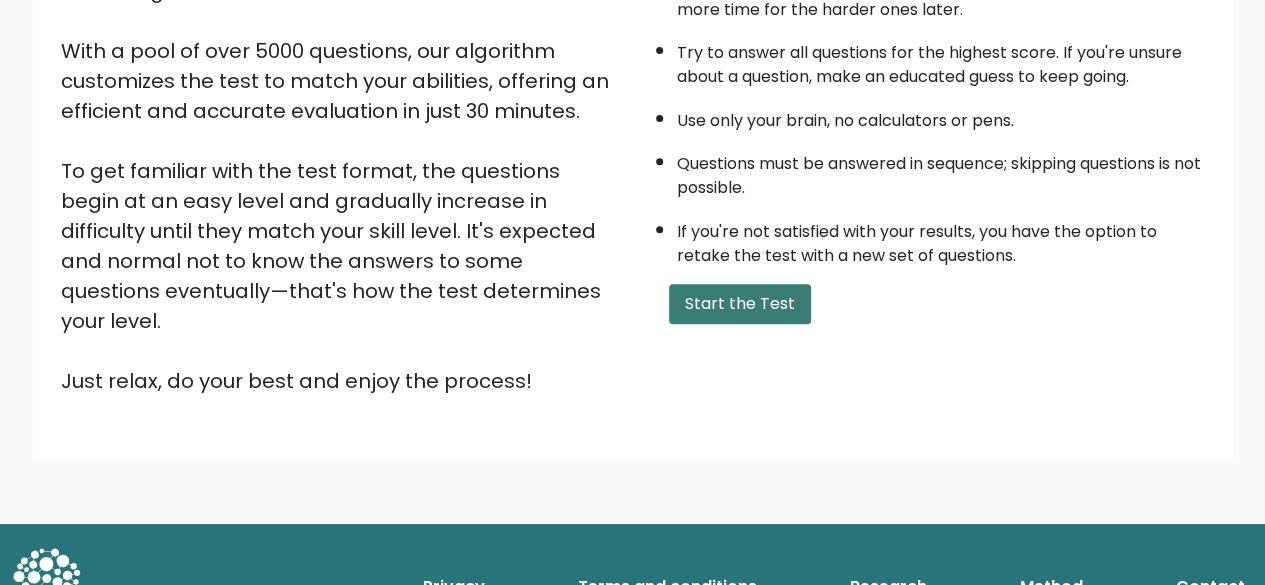 click on "A few things before you start:
The test has 40 questions and needs to be finished in 30 minutes. You get 45 seconds for the first question, and each next one adds another 45 seconds. Answering early questions fast gives you more time for the harder ones later.
Try to answer all questions for the highest score. If you're unsure about a question, make an educated guess to keep going.
Use only your brain, no calculators or pens.
Questions must be answered in sequence; skipping questions is not possible.
If you're not satisfied with your results, you have the option to retake the test with a new set of questions.
Start the Test" at bounding box center (925, 136) 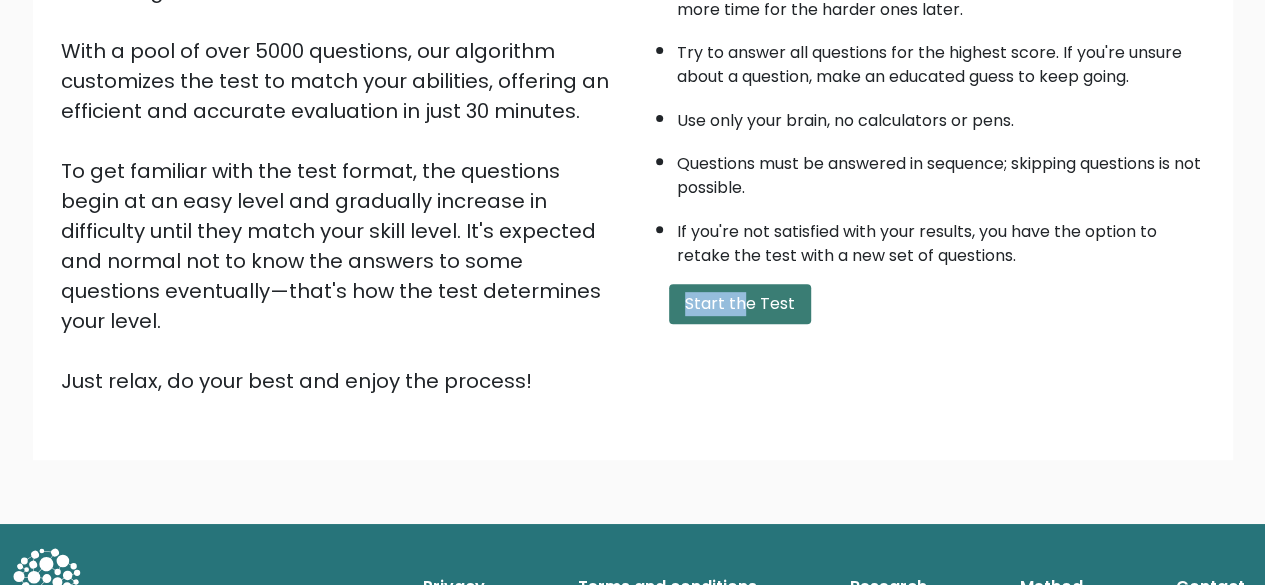 click on "Start the Test" at bounding box center (740, 304) 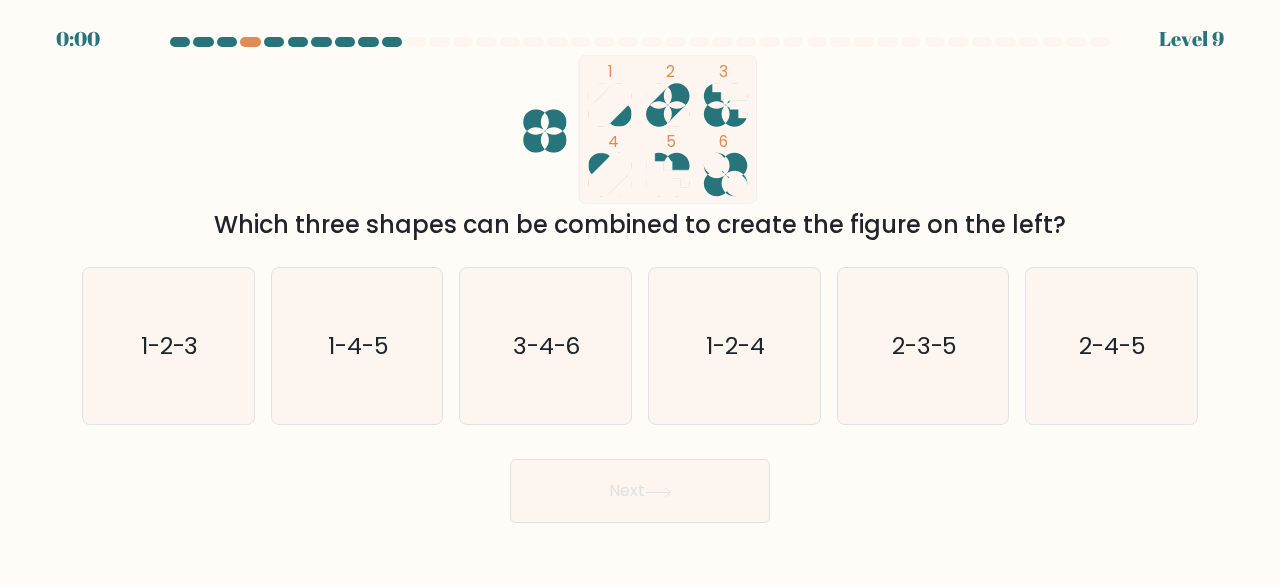 scroll, scrollTop: 0, scrollLeft: 0, axis: both 